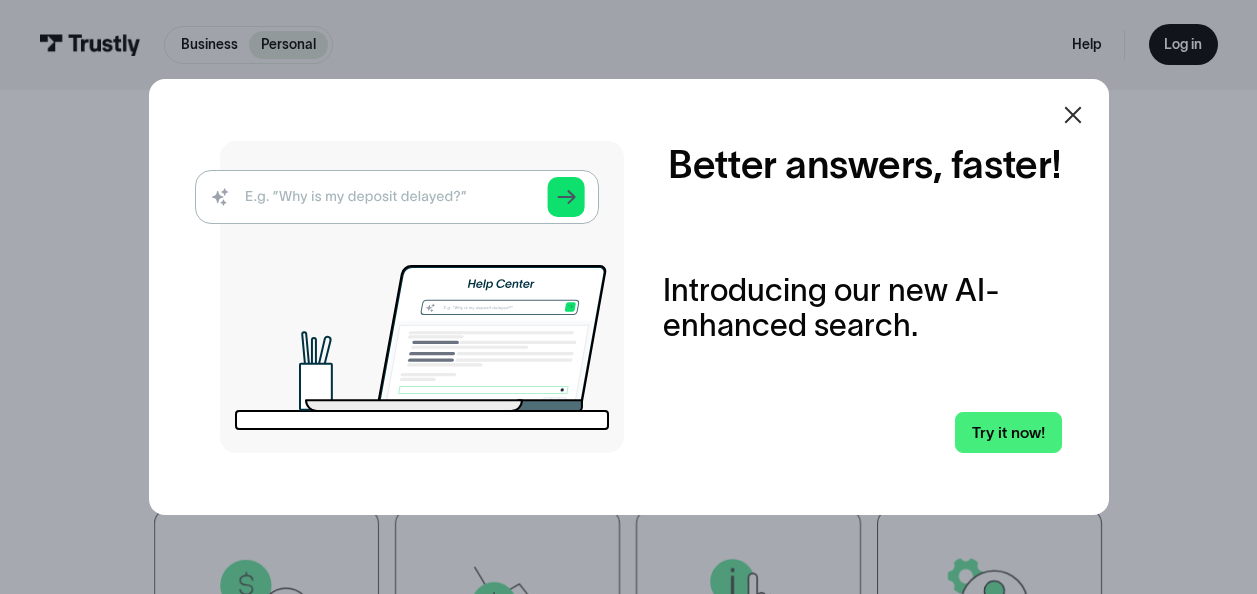 scroll, scrollTop: 0, scrollLeft: 0, axis: both 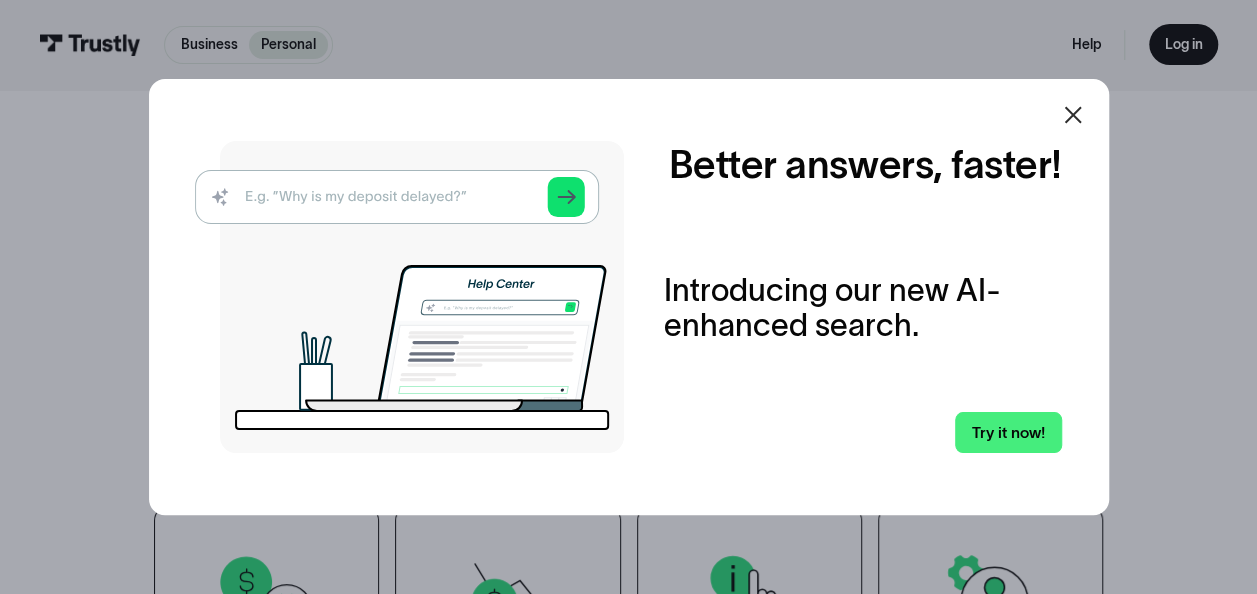 click 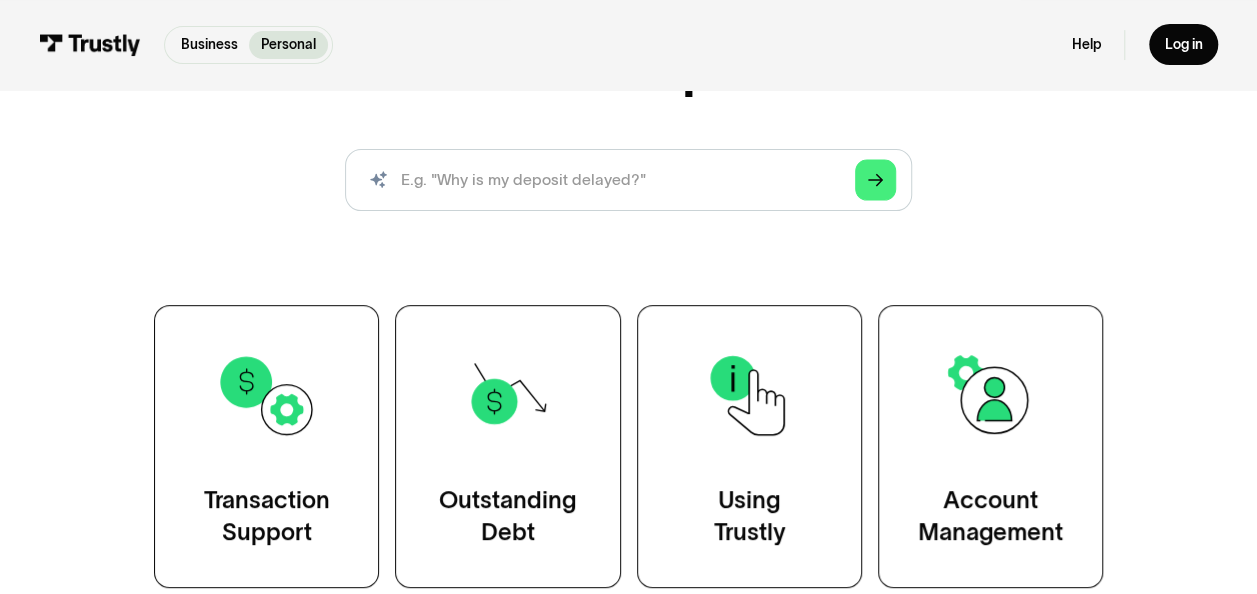 scroll, scrollTop: 300, scrollLeft: 0, axis: vertical 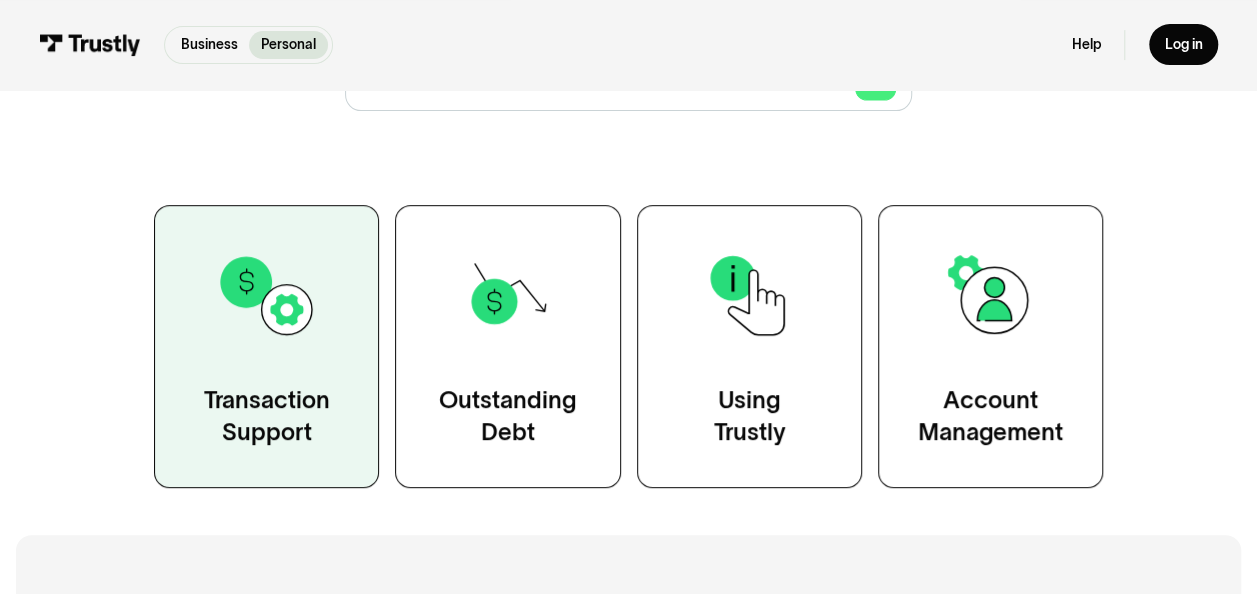 click at bounding box center (267, 296) 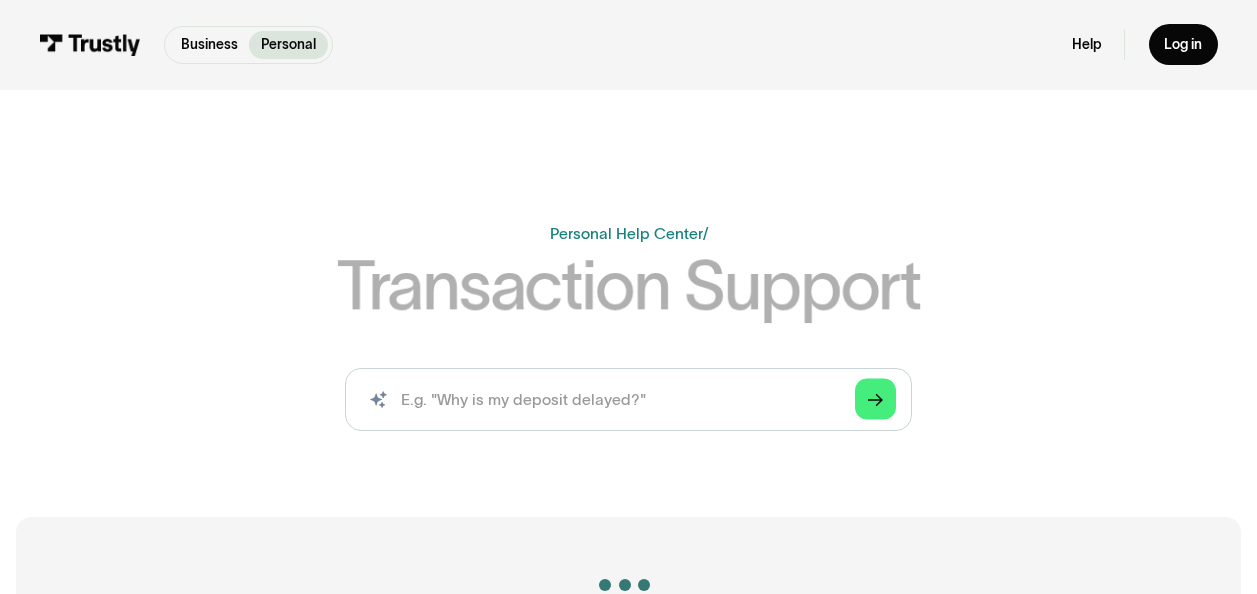 scroll, scrollTop: 0, scrollLeft: 0, axis: both 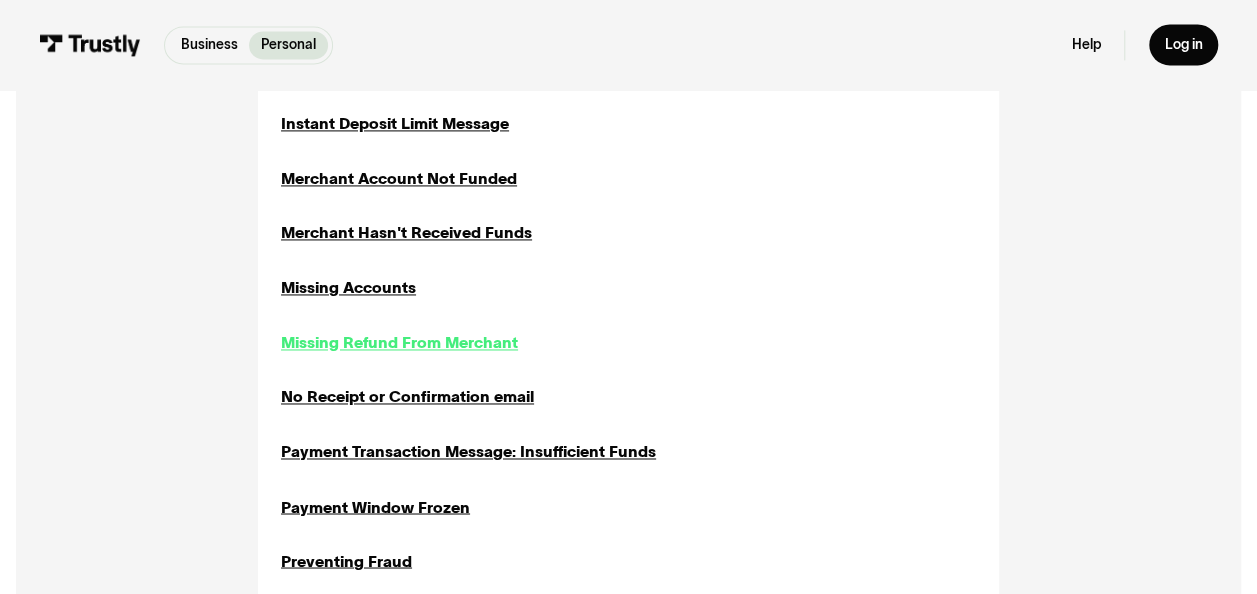 click on "Missing Refund From Merchant" at bounding box center [399, 342] 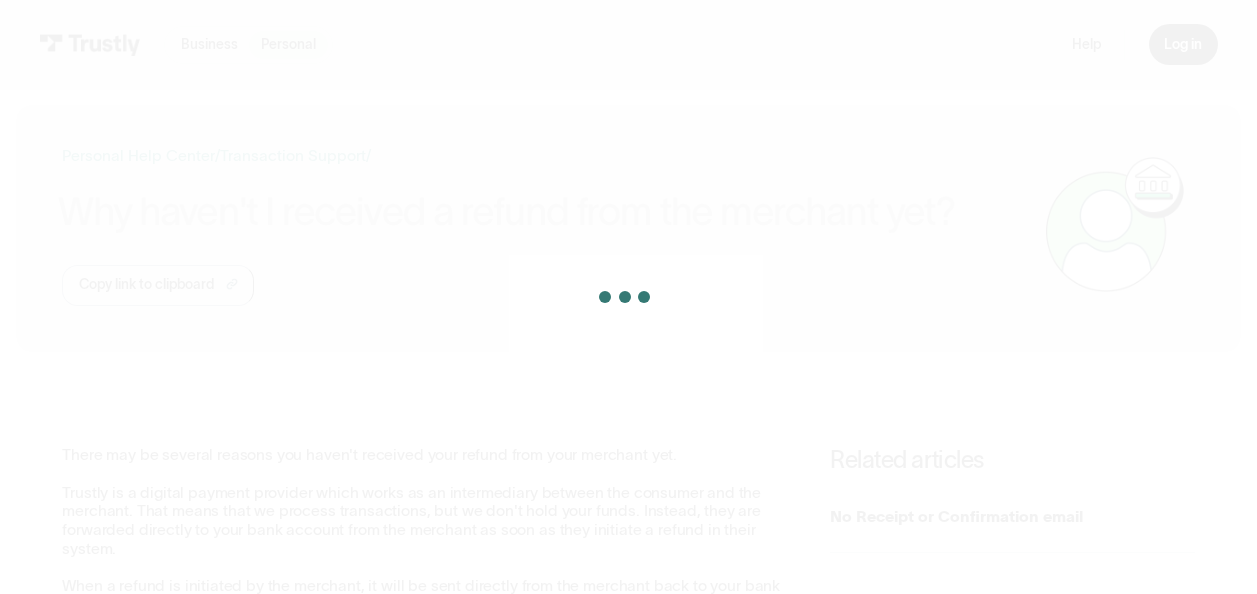 scroll, scrollTop: 0, scrollLeft: 0, axis: both 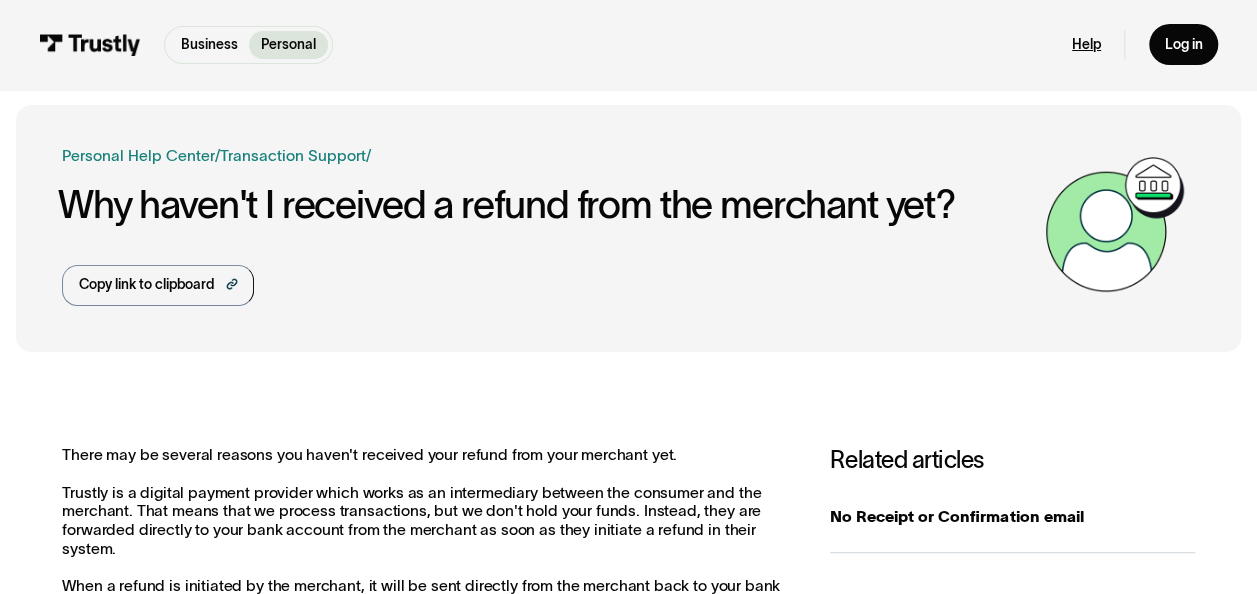 click on "Help" at bounding box center [1086, 45] 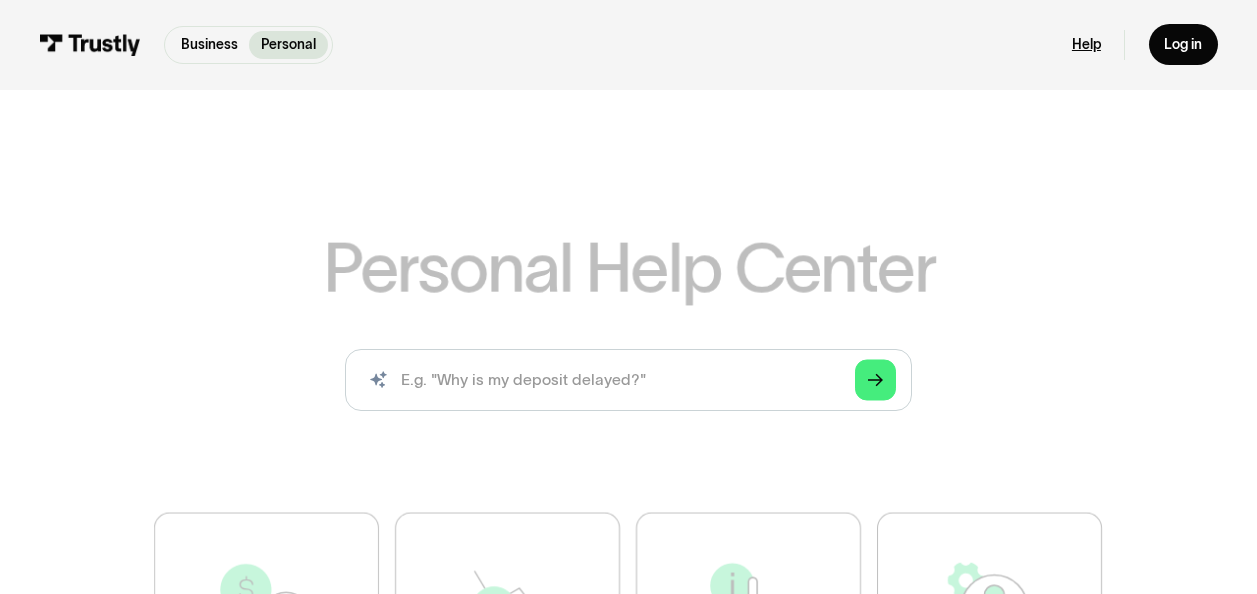 scroll, scrollTop: 0, scrollLeft: 0, axis: both 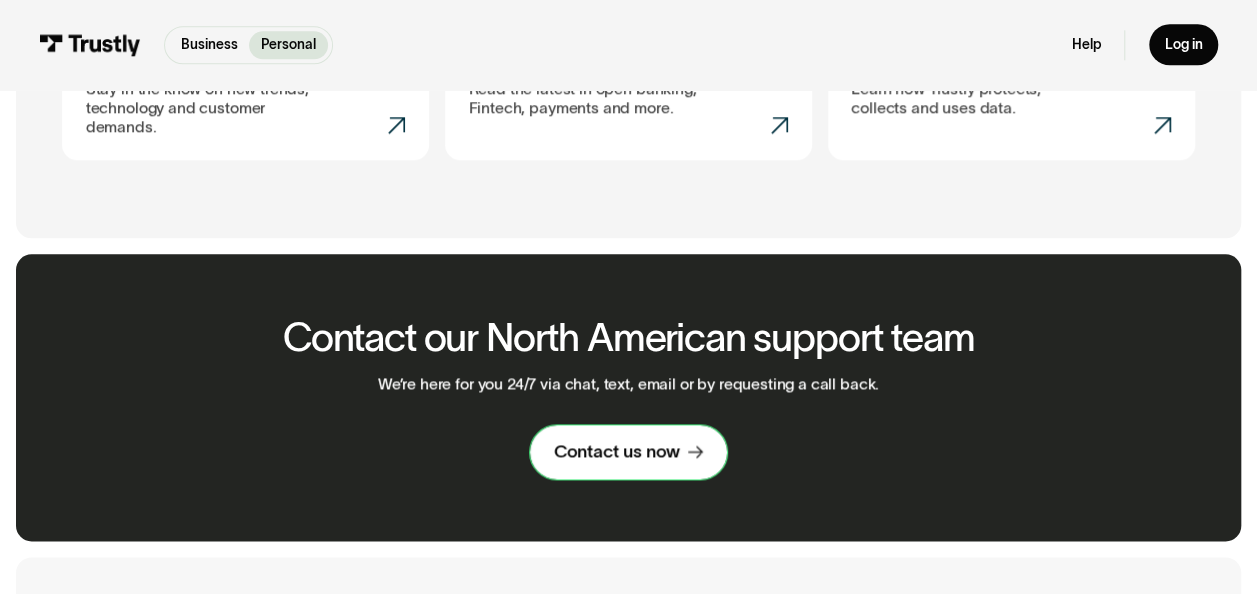 click on "Contact us now" at bounding box center [617, 451] 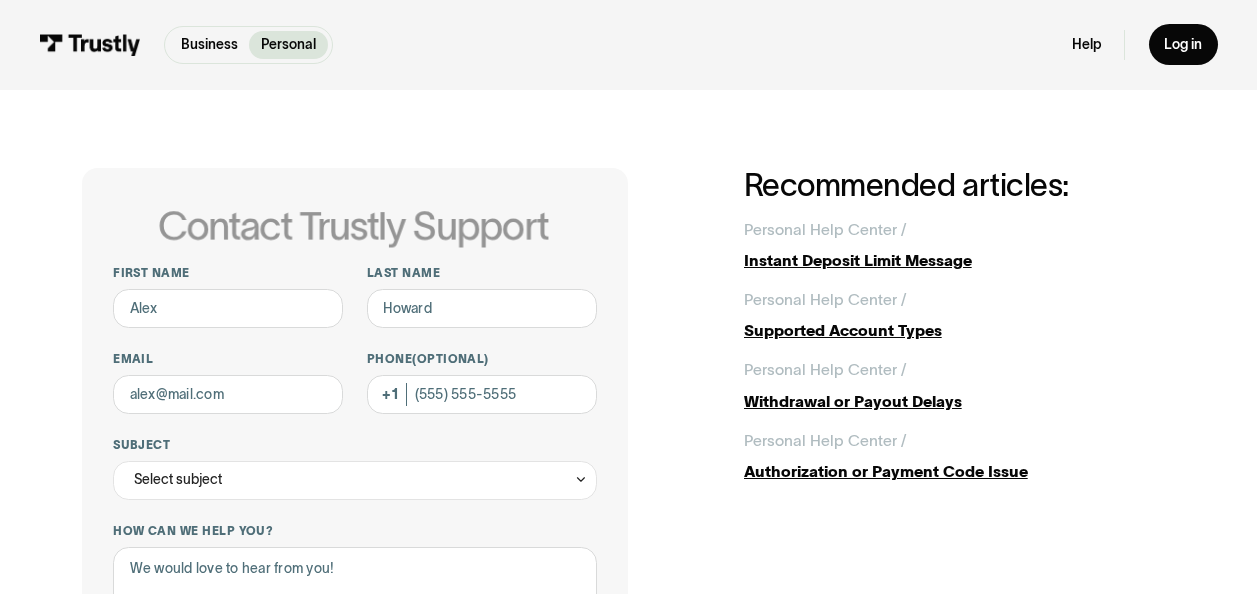 scroll, scrollTop: 0, scrollLeft: 0, axis: both 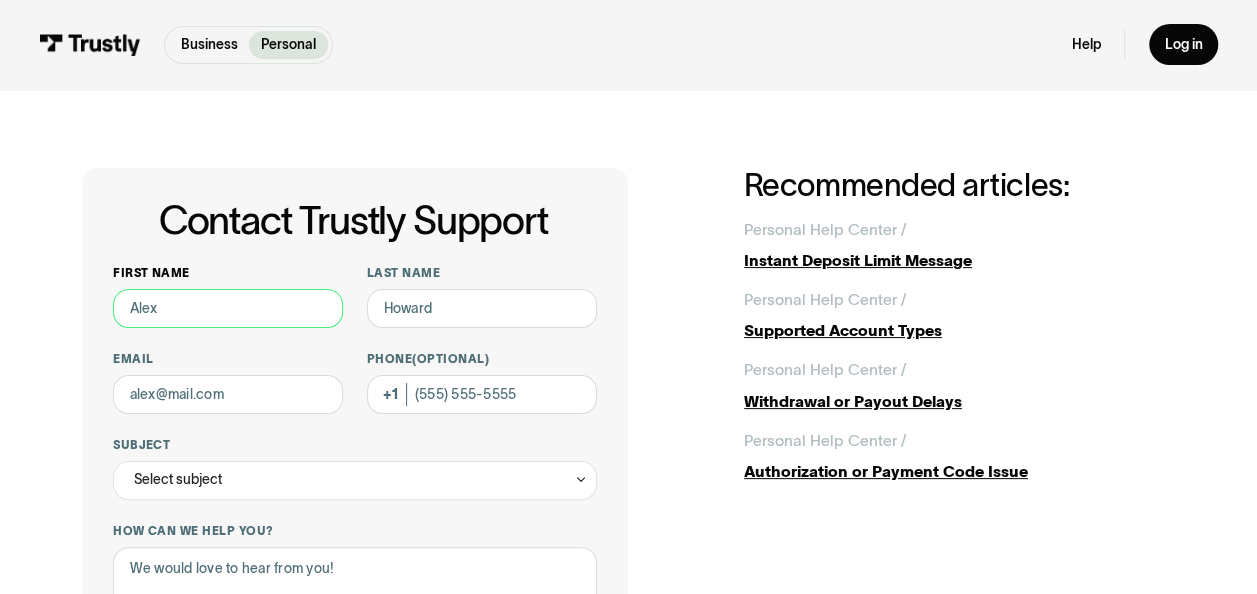 click on "First name" at bounding box center [228, 308] 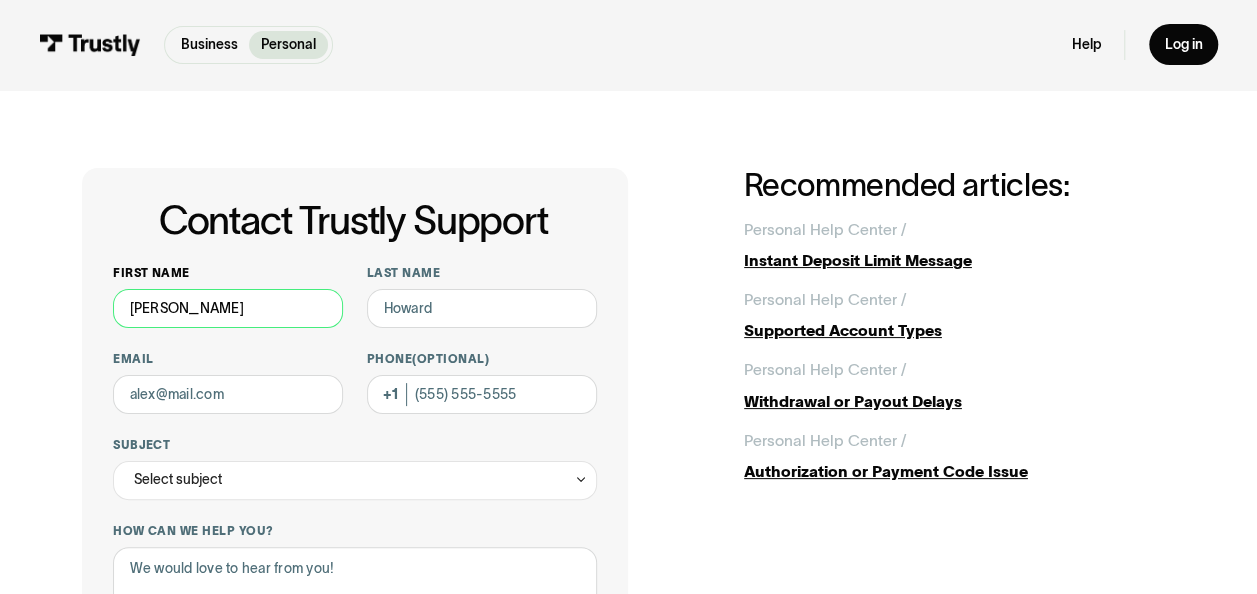 type on "Liz" 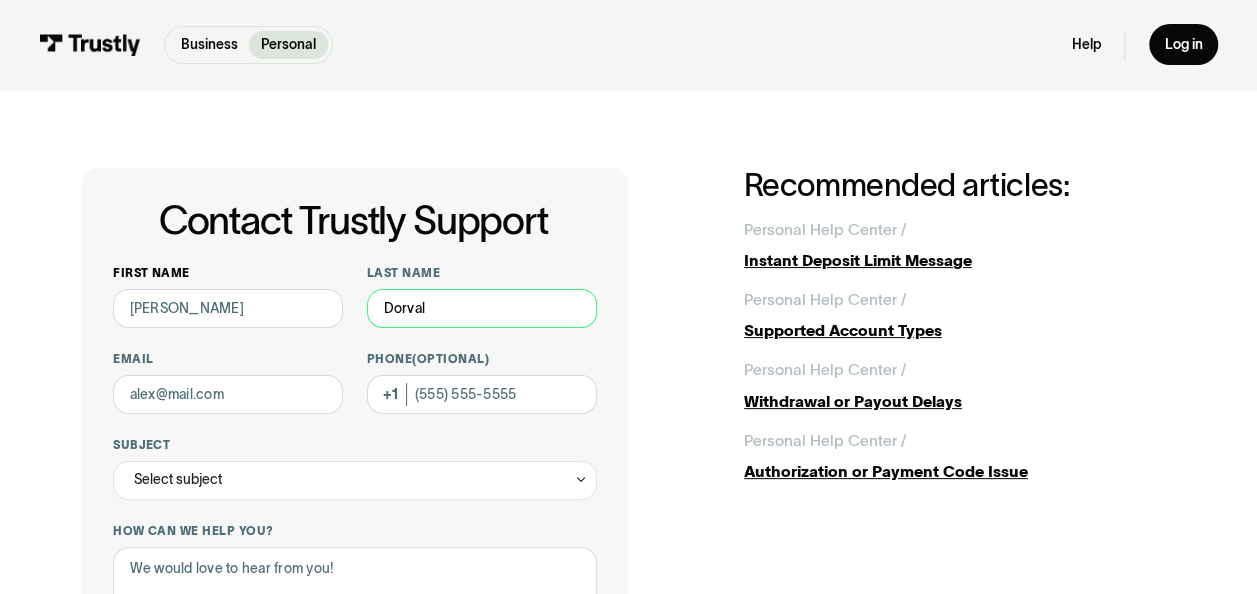type on "Dorval" 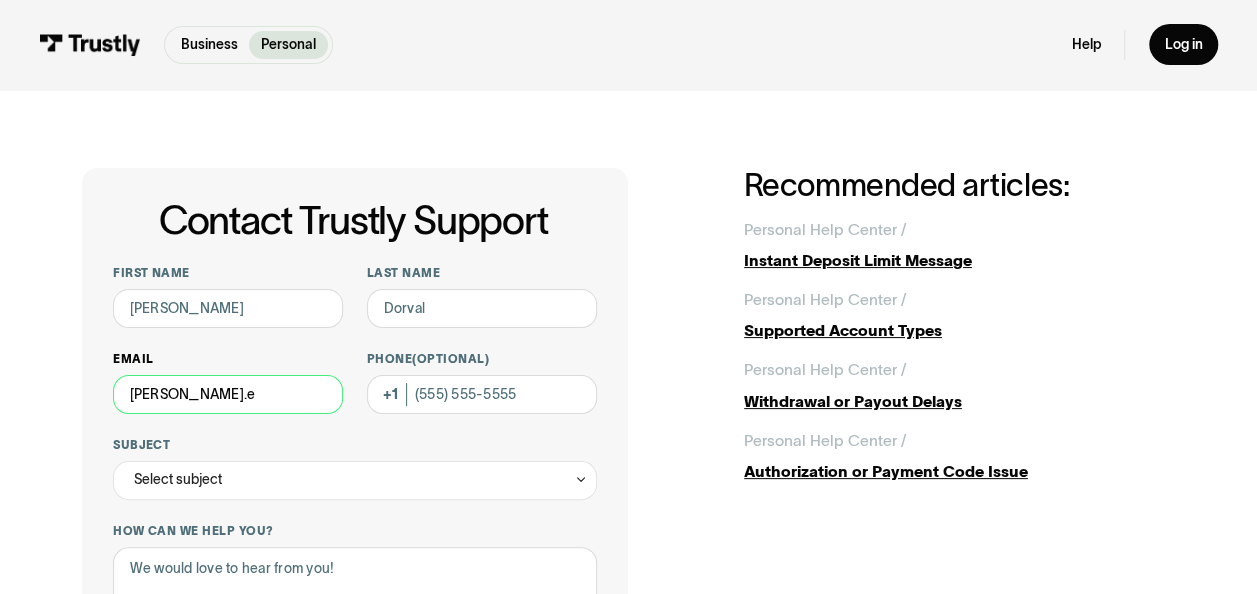click on "enos.e" at bounding box center [228, 394] 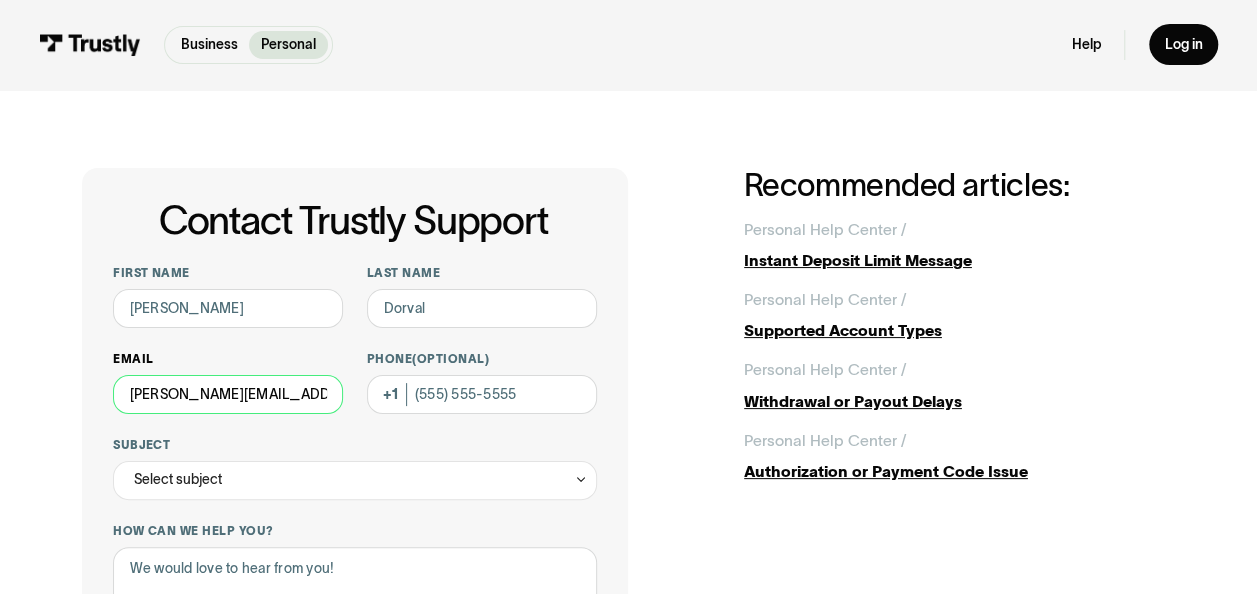 type on "enos.e@hotmail.com" 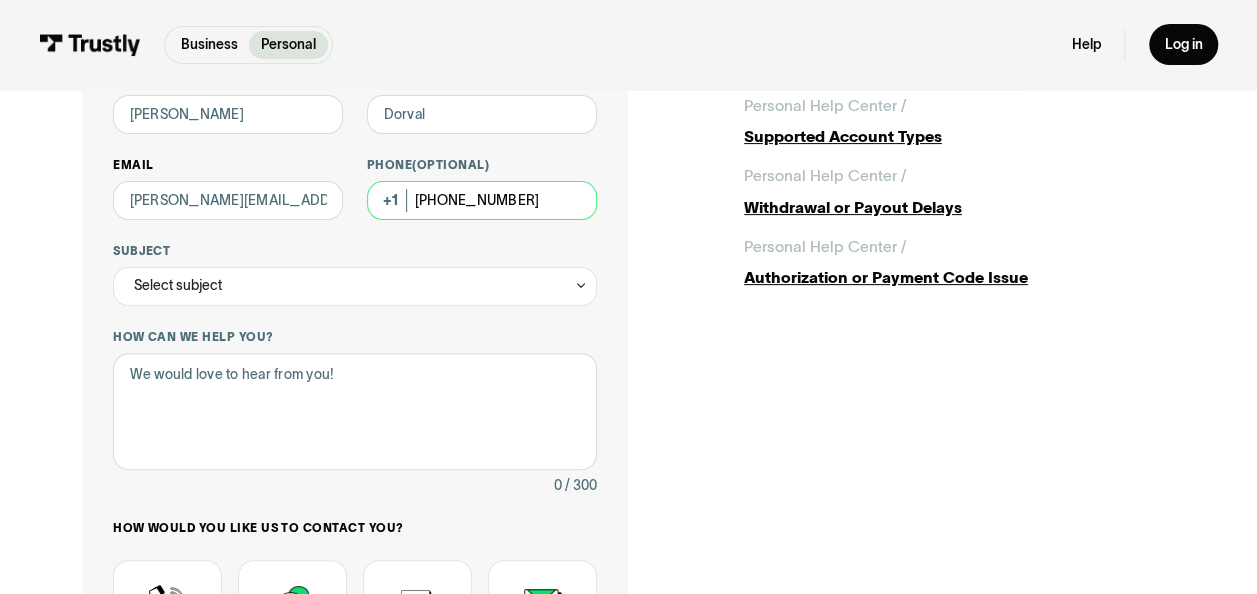 scroll, scrollTop: 200, scrollLeft: 0, axis: vertical 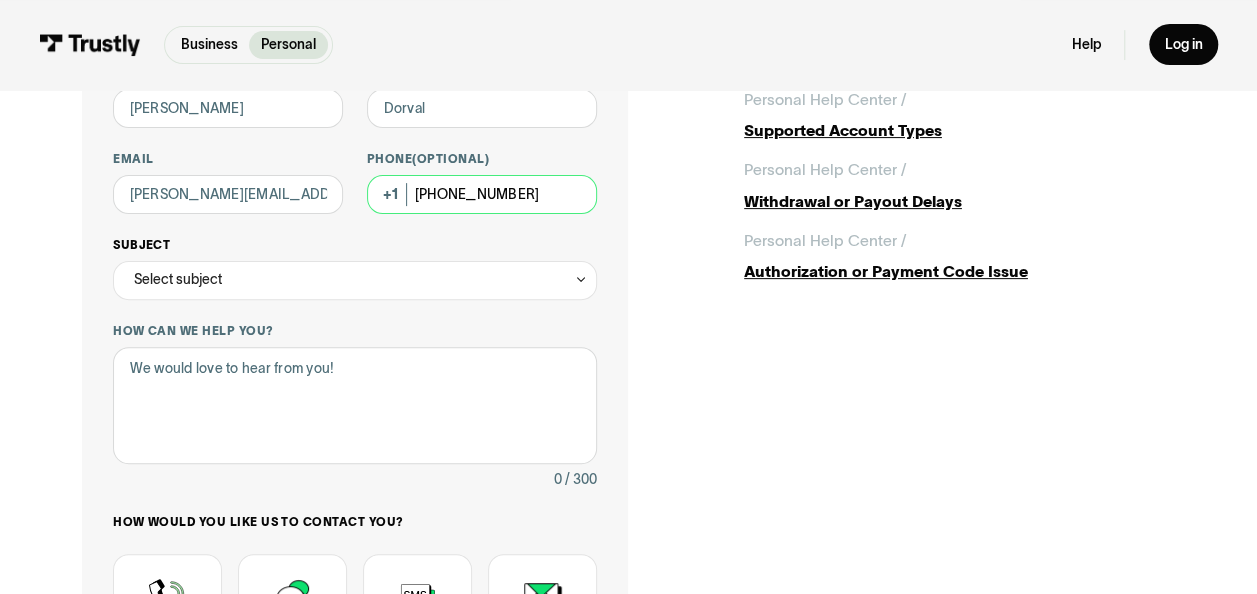 type on "(508) 380-7699" 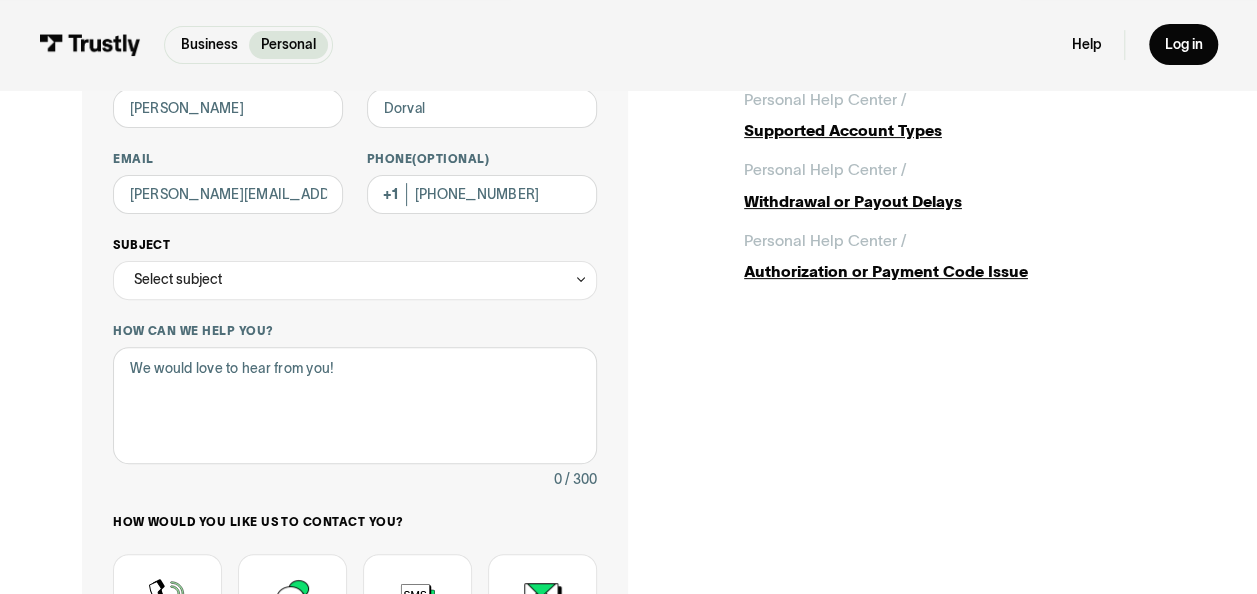 click on "Select subject" at bounding box center (355, 280) 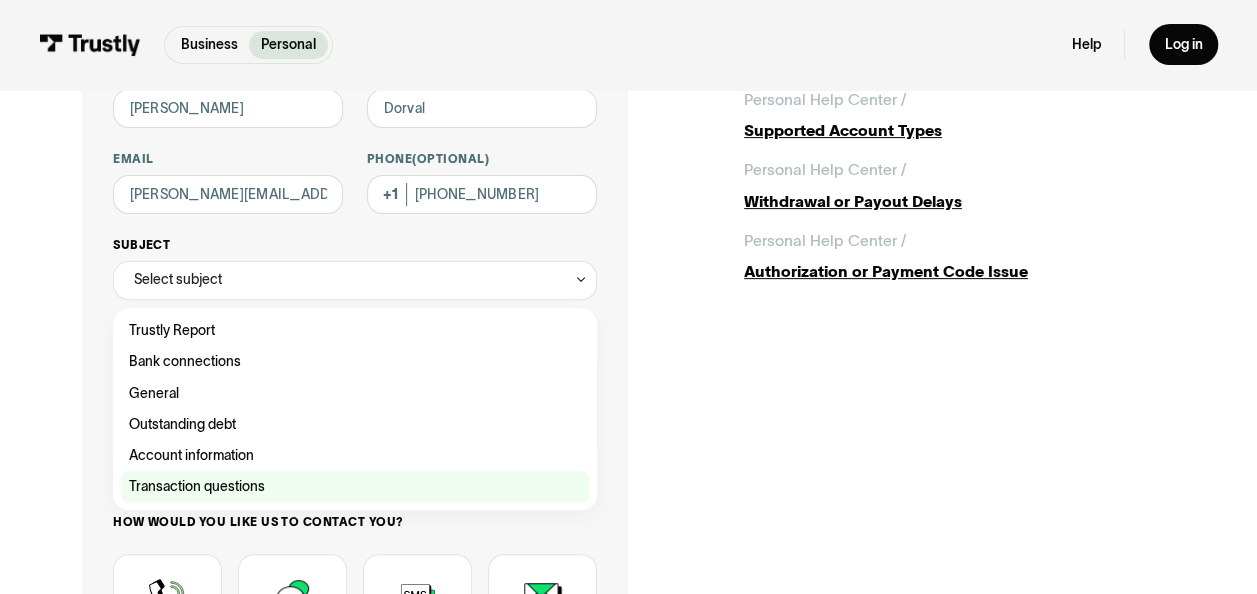click at bounding box center [355, 486] 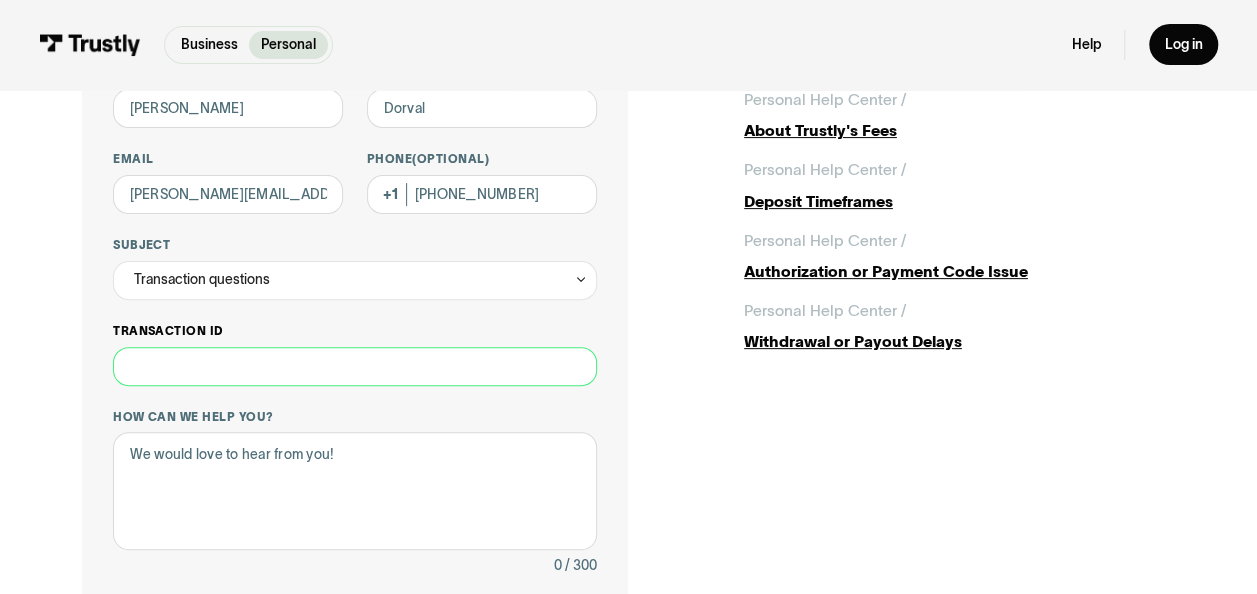 click on "Transaction ID" at bounding box center [355, 366] 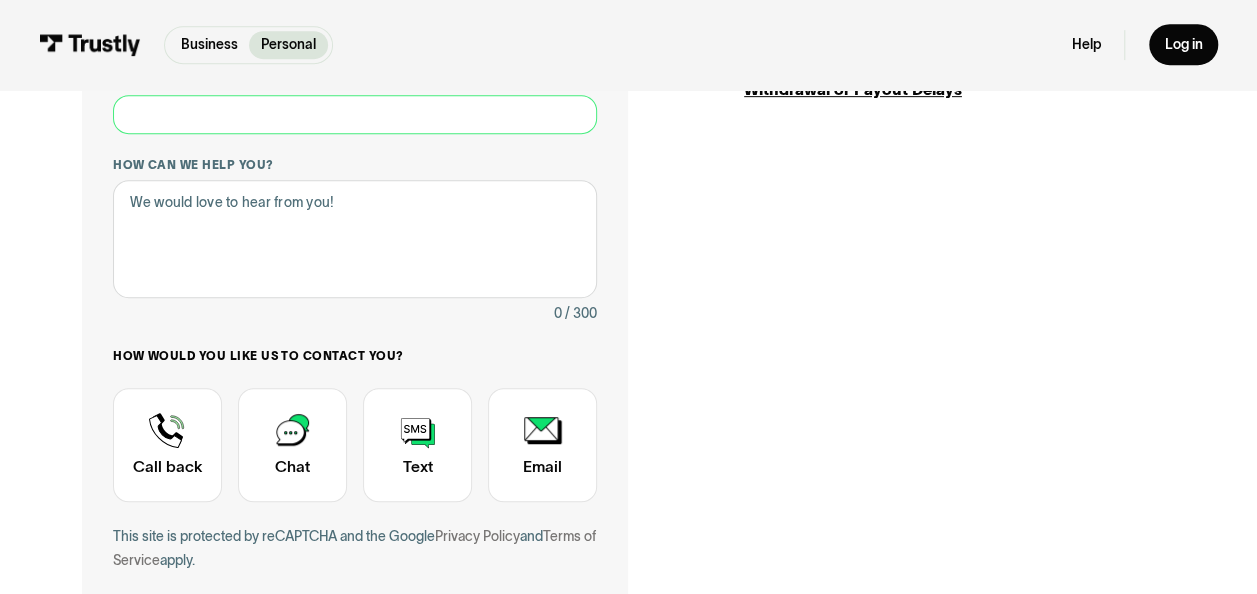 scroll, scrollTop: 500, scrollLeft: 0, axis: vertical 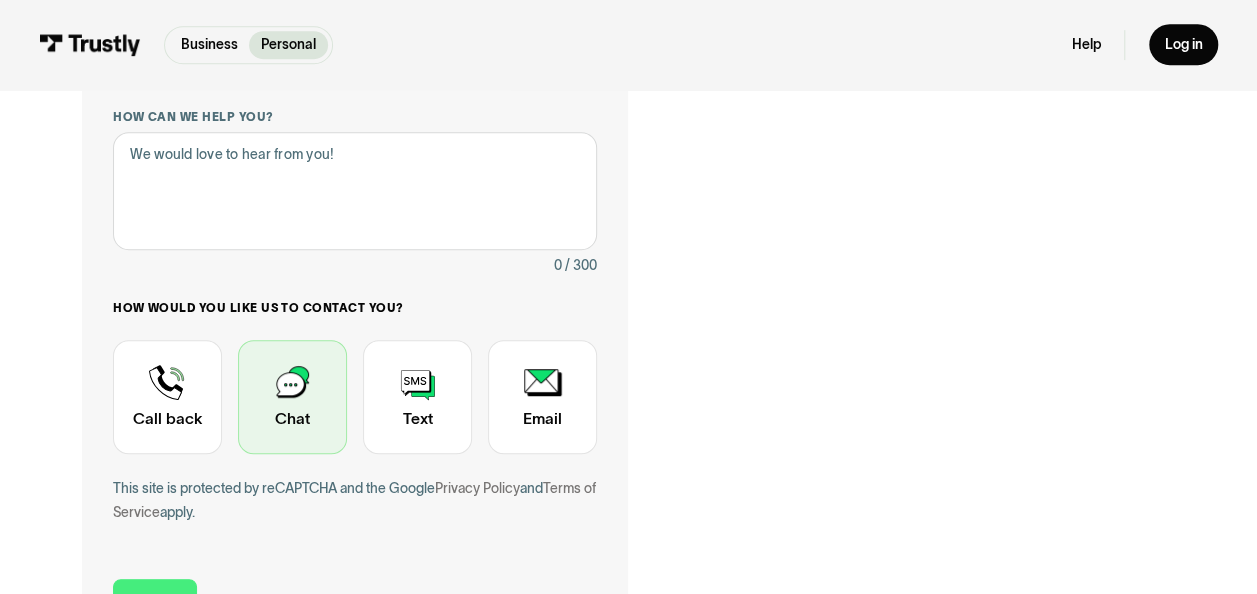 click at bounding box center [292, 397] 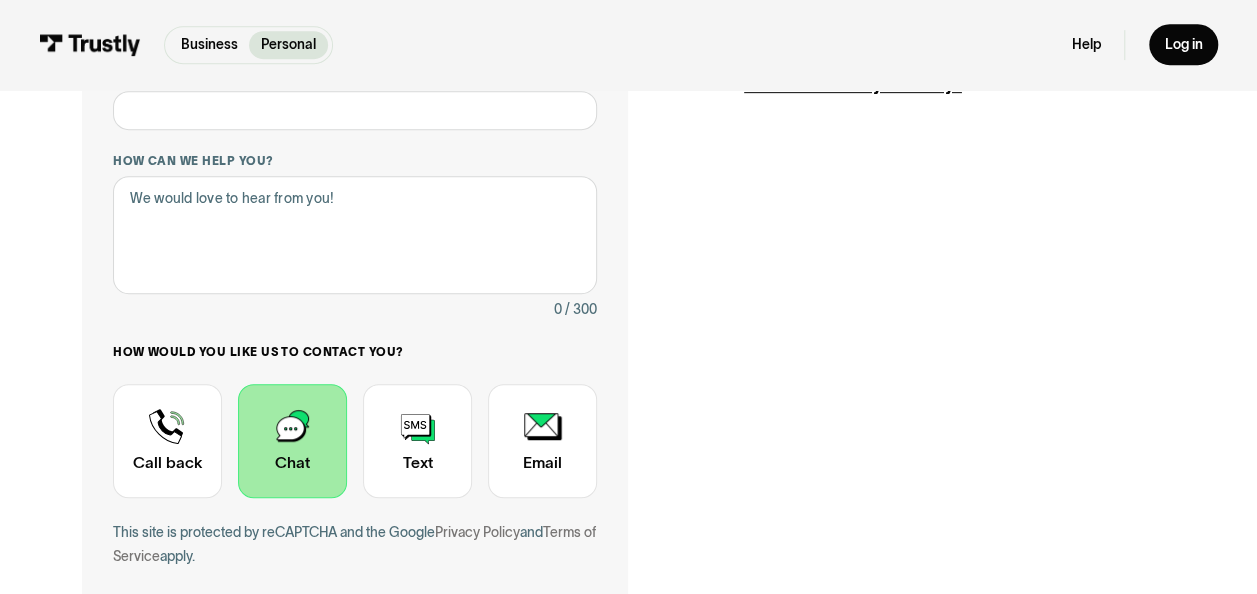 scroll, scrollTop: 500, scrollLeft: 0, axis: vertical 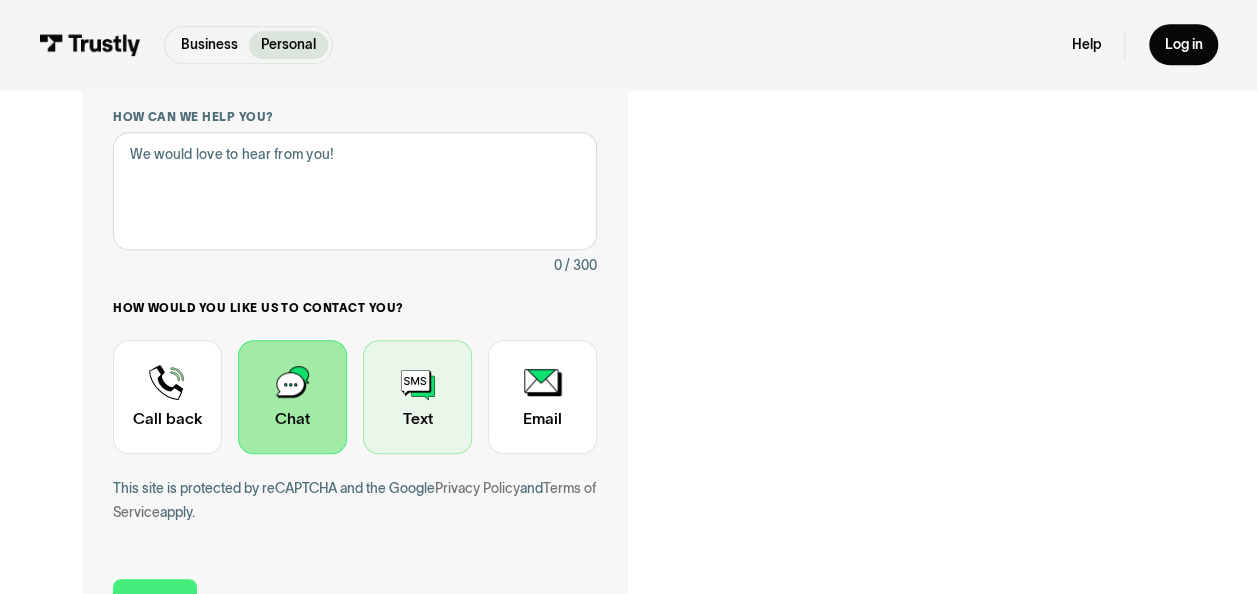 click at bounding box center [417, 397] 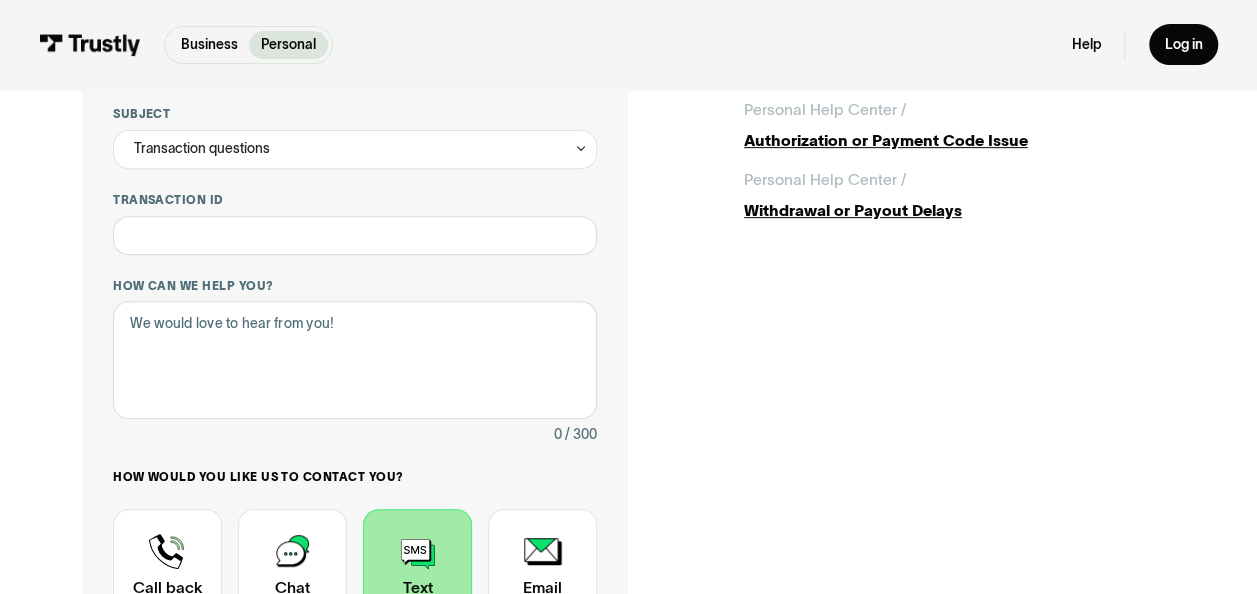 scroll, scrollTop: 300, scrollLeft: 0, axis: vertical 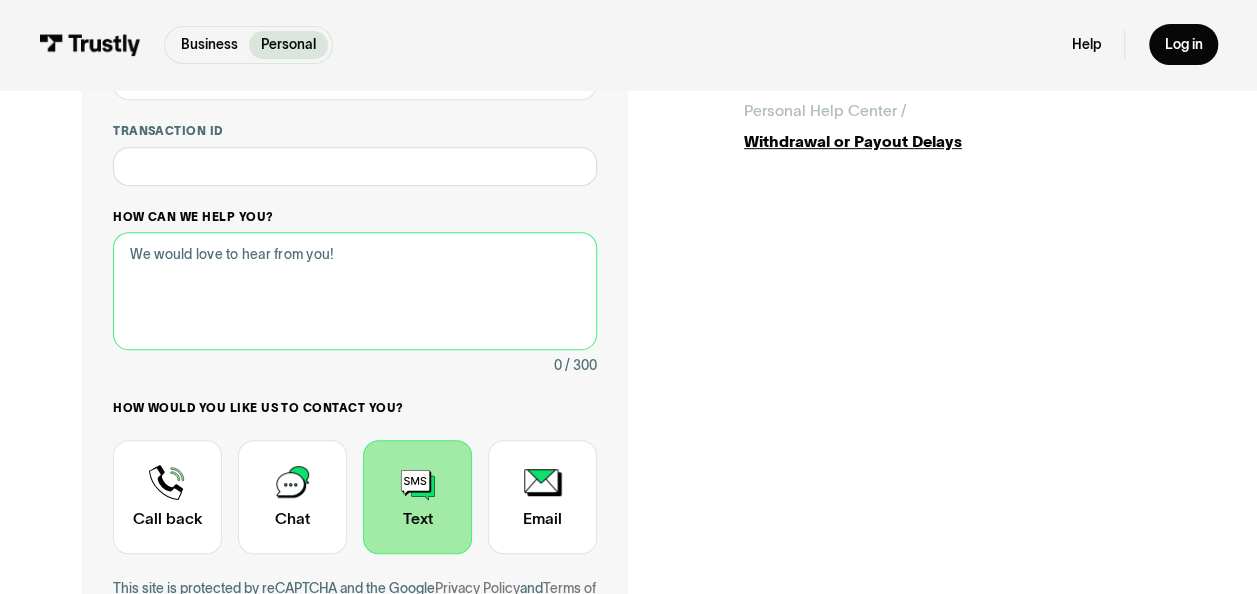 click on "How can we help you?" at bounding box center [355, 290] 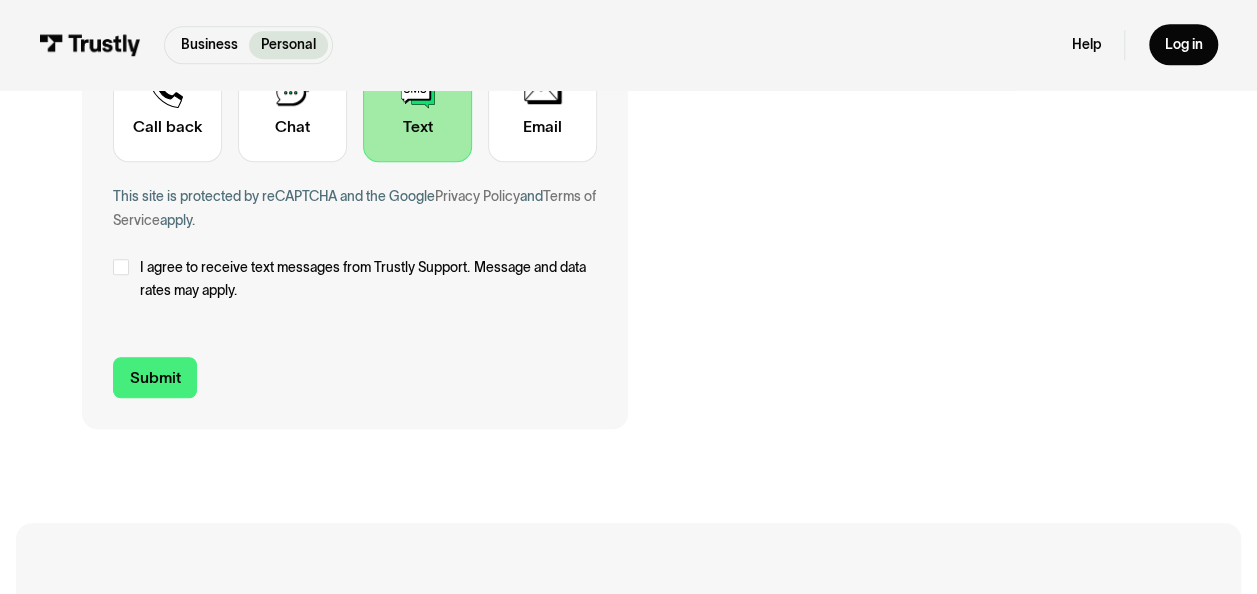 scroll, scrollTop: 800, scrollLeft: 0, axis: vertical 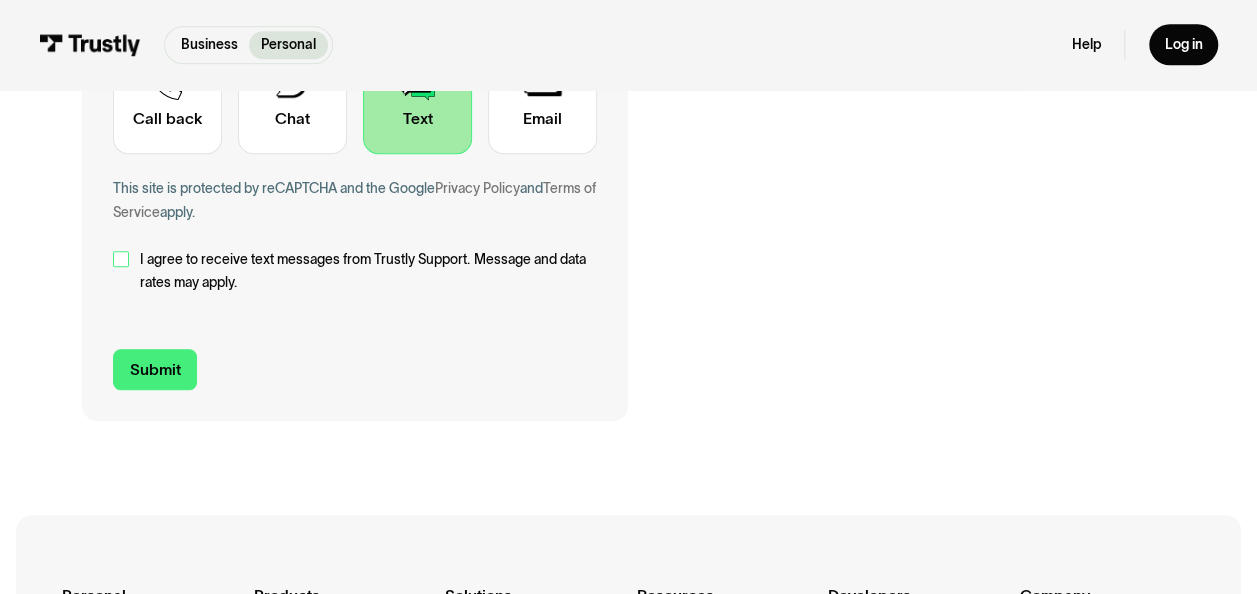 type on "I was supposed to receive 8 transactions ($500 each) from McLuck.com.  I received 6 of the 8.  They can't seem to find out what happened on their end and my bank doesn't see them on their end.  Can you help?  I am going crazy trying to get my money!!!" 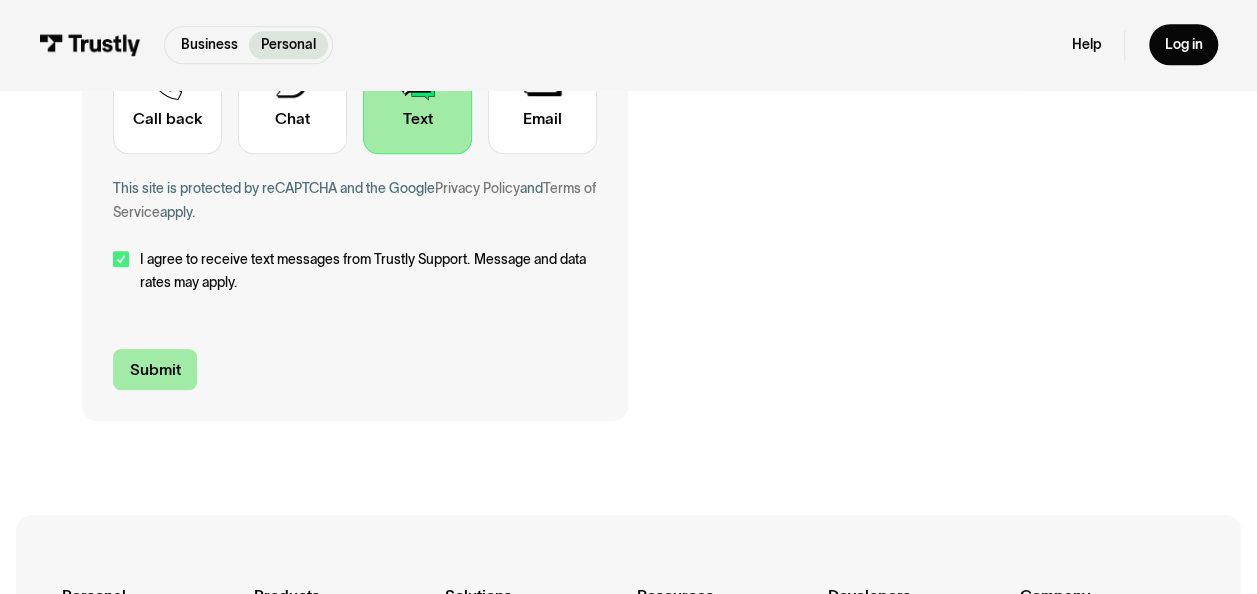 click on "Submit" at bounding box center (155, 369) 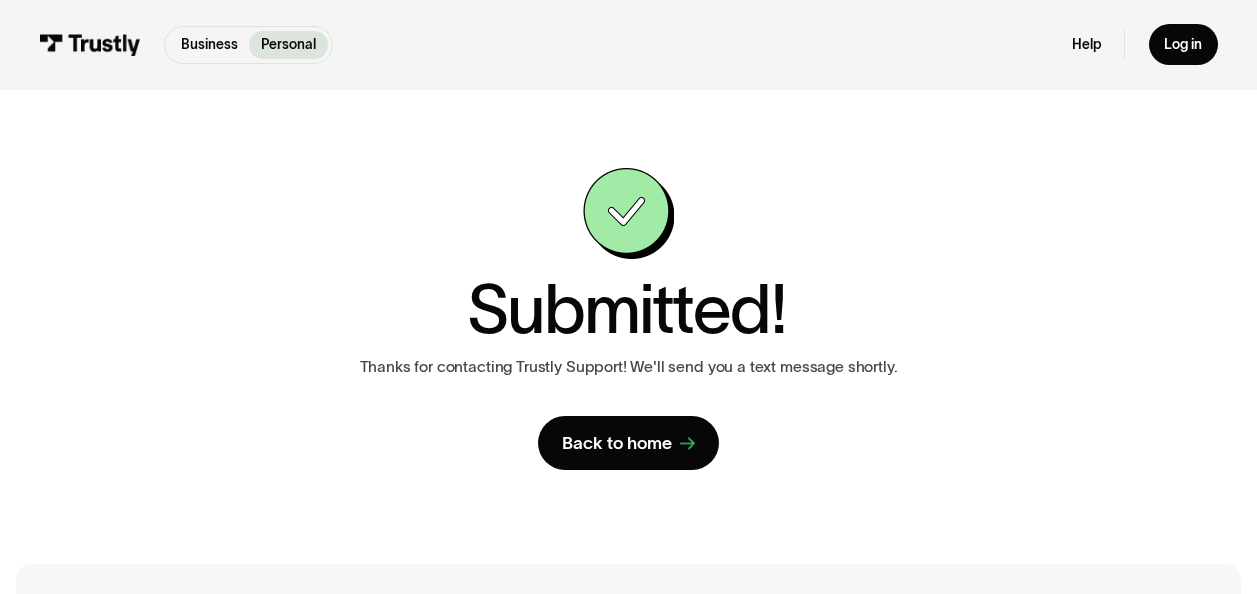 scroll, scrollTop: 0, scrollLeft: 0, axis: both 